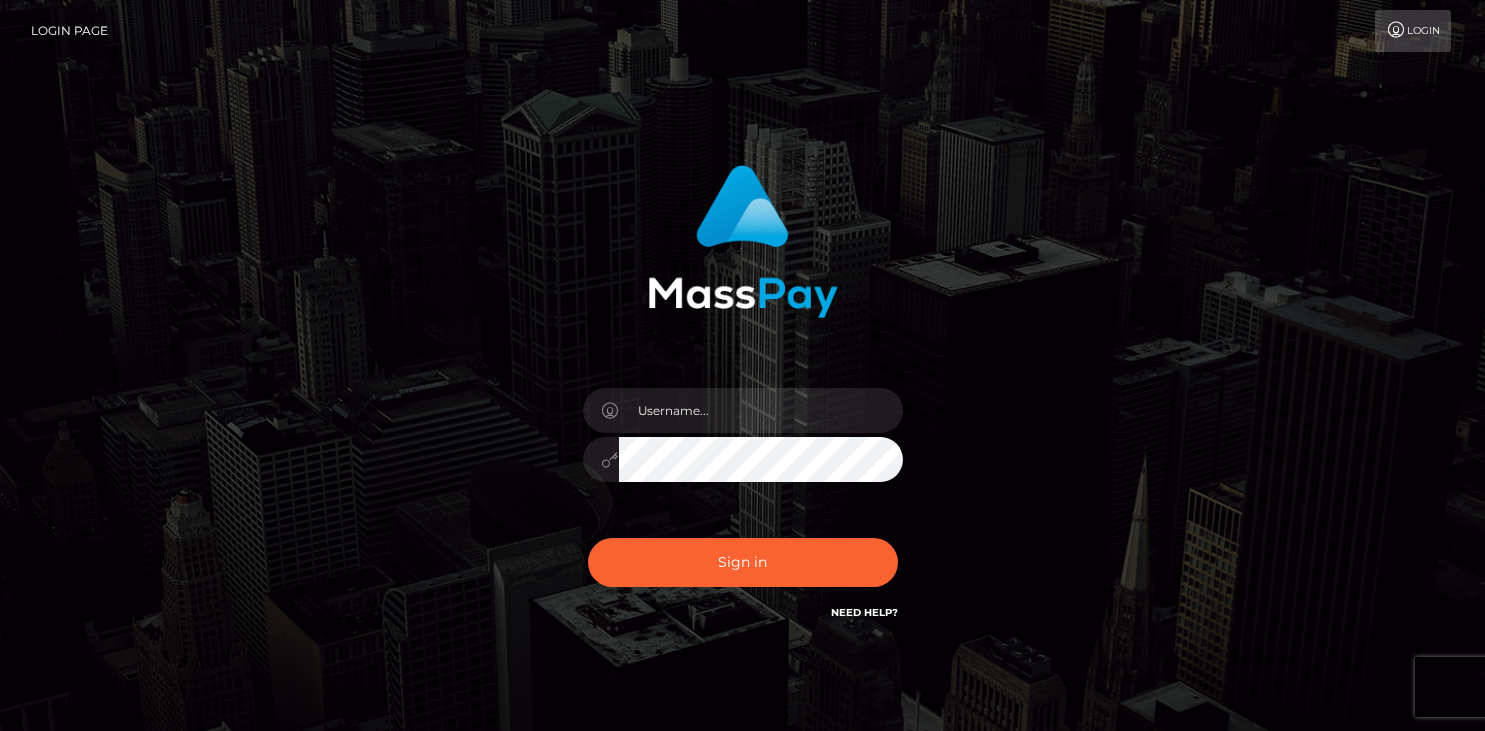 click at bounding box center (761, 410) 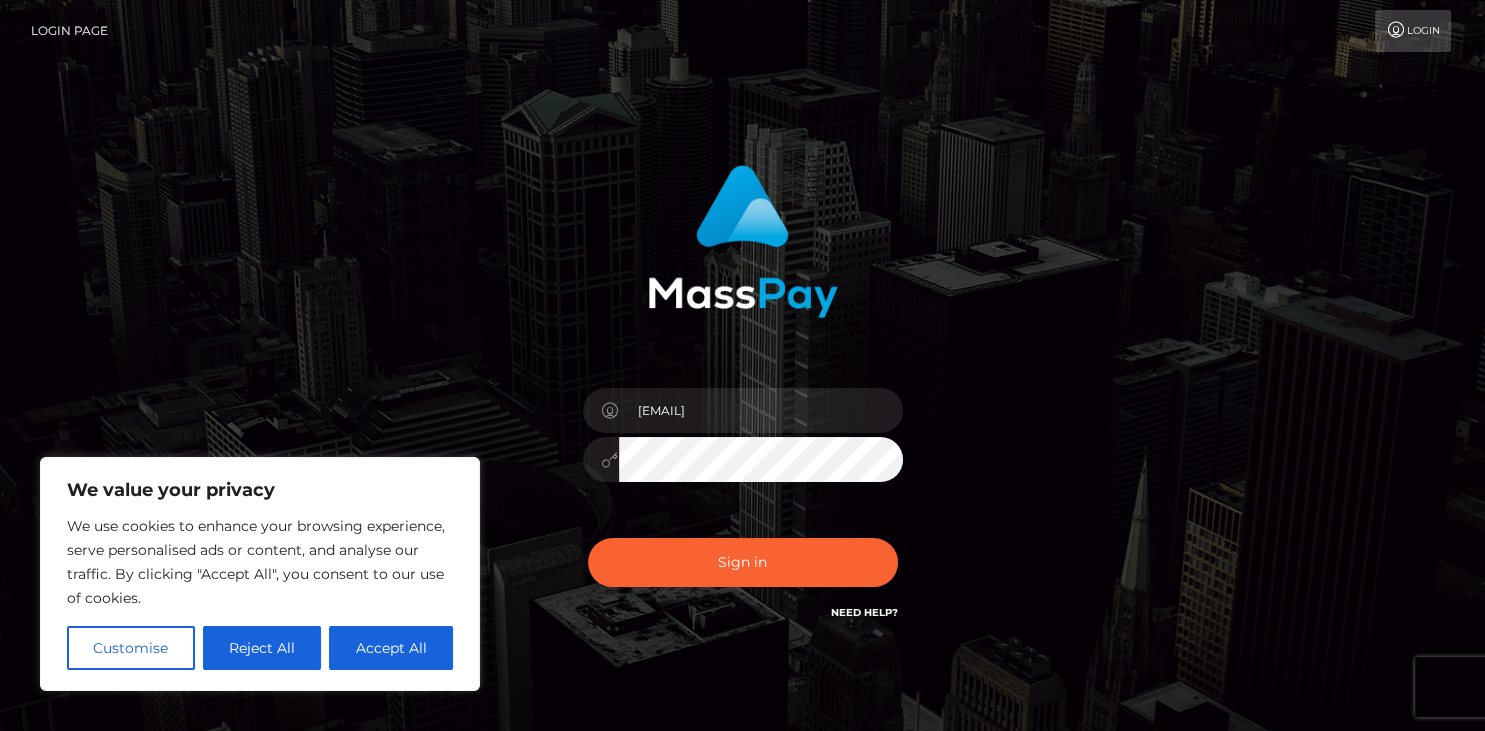 type on "2554bn6hnp@privaterelay.appleid.com" 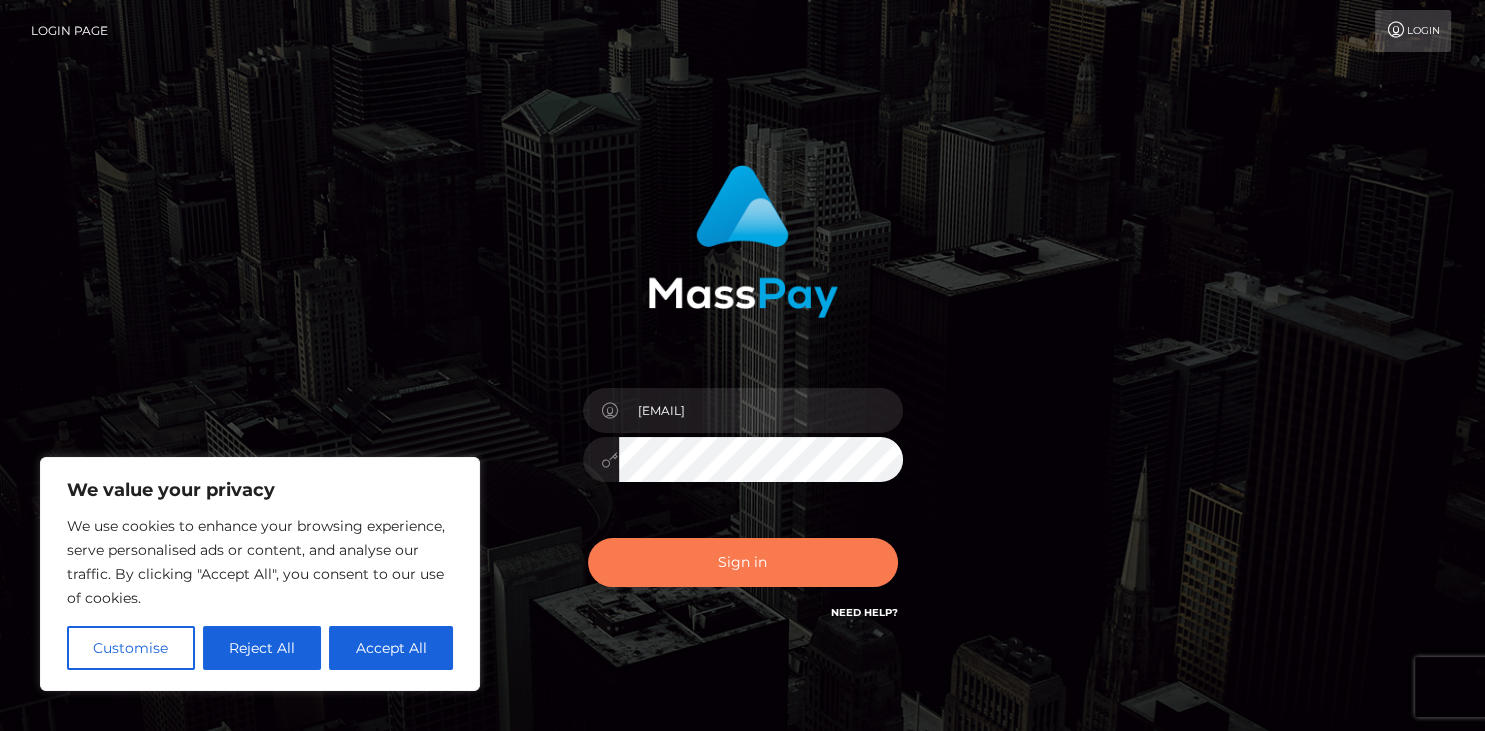 click on "Sign in" at bounding box center [743, 562] 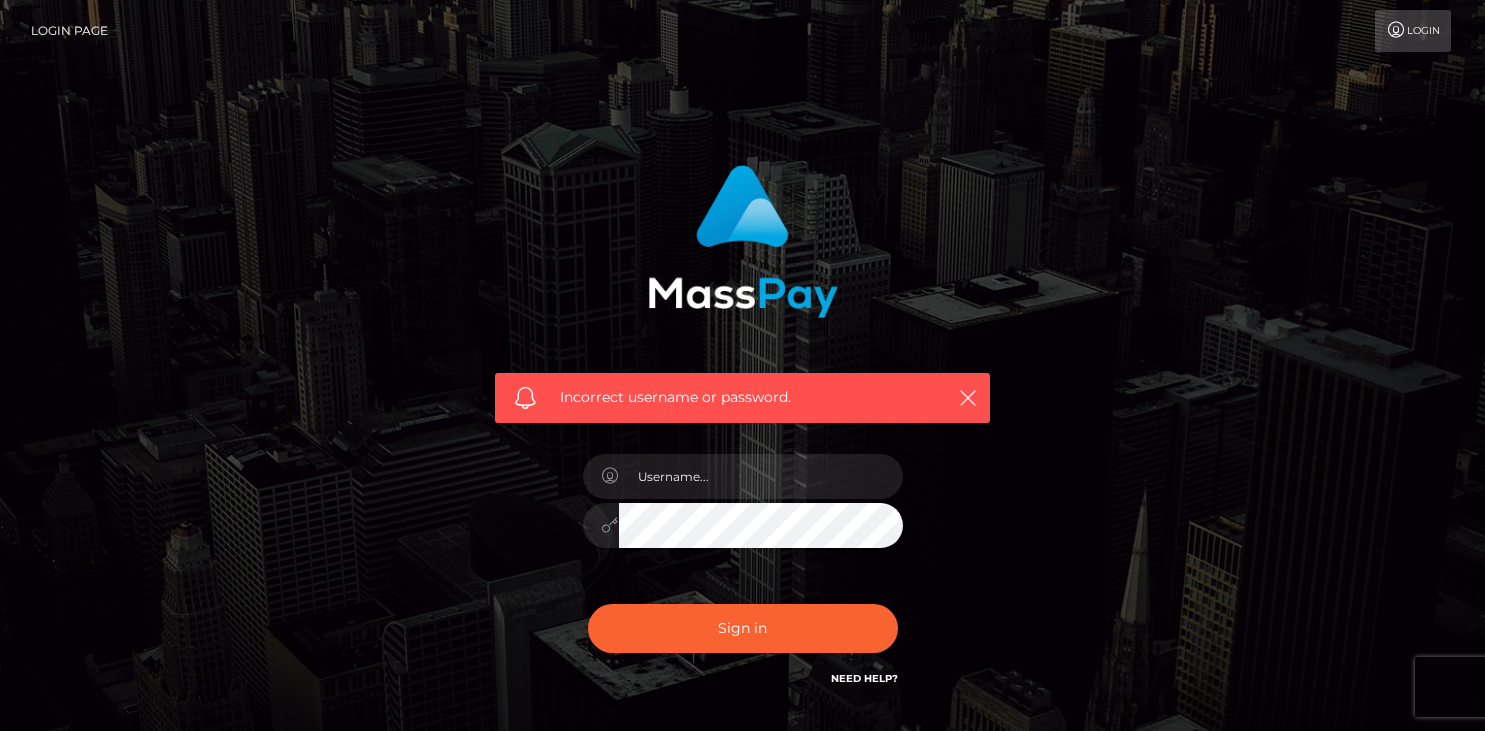 scroll, scrollTop: 0, scrollLeft: 0, axis: both 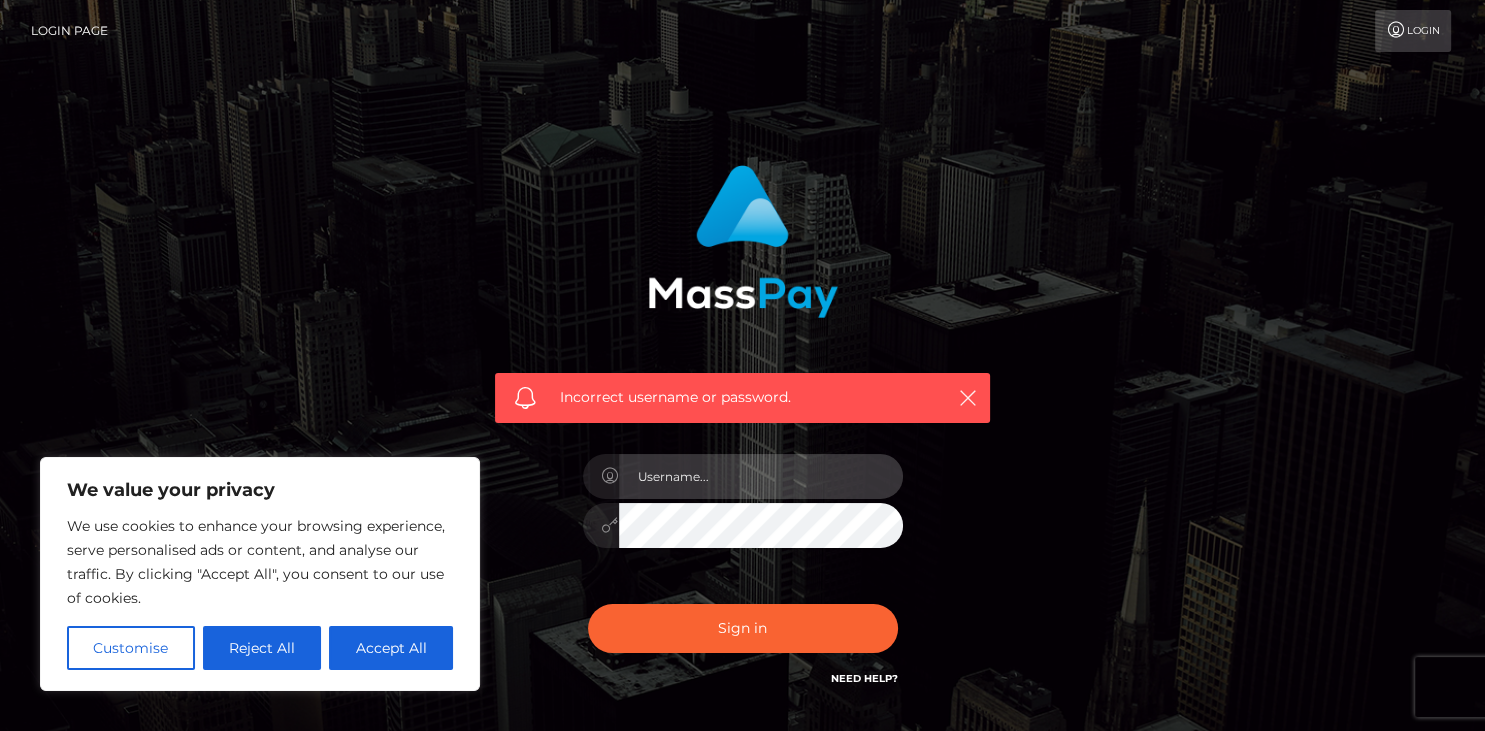 click at bounding box center (761, 476) 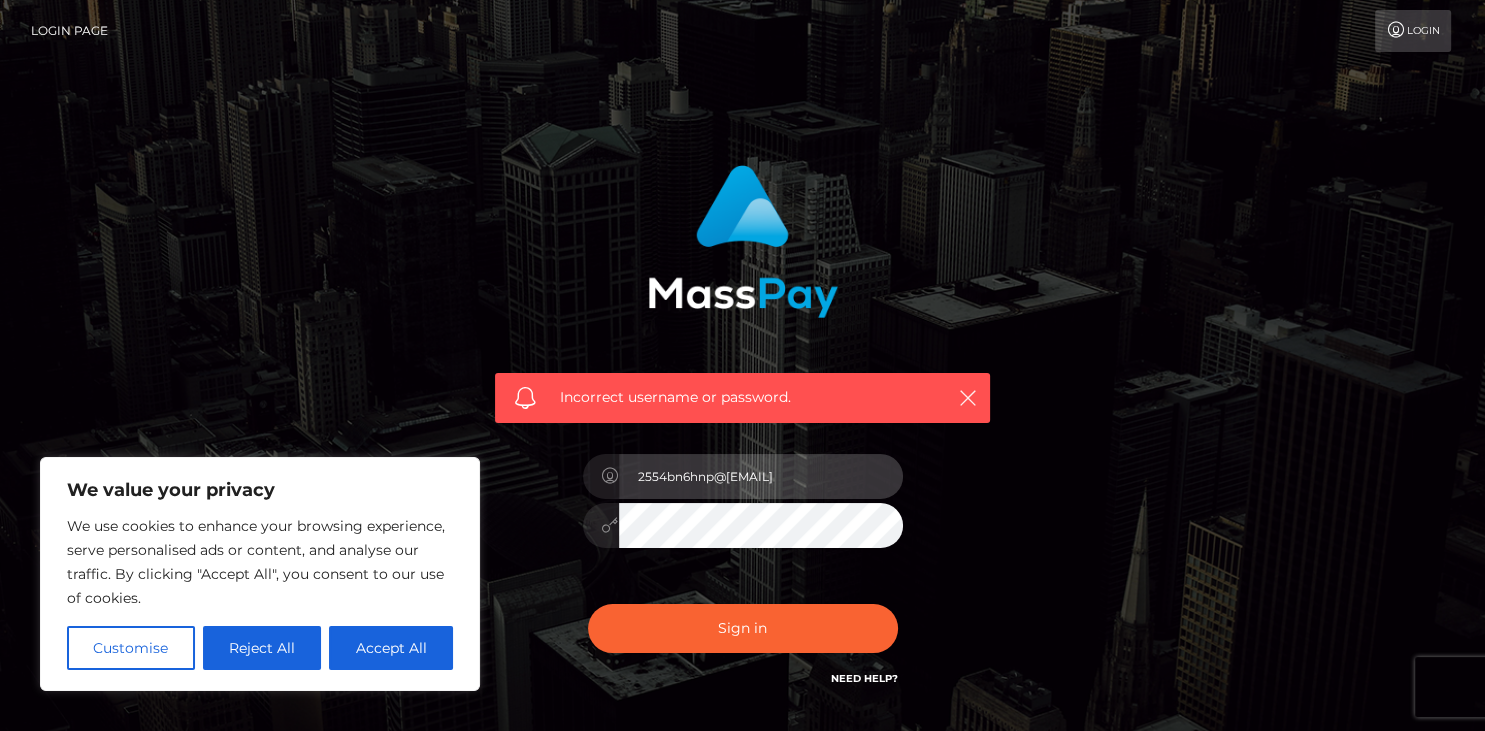 type on "2554bn6hnp@privaterelay.appleid.com" 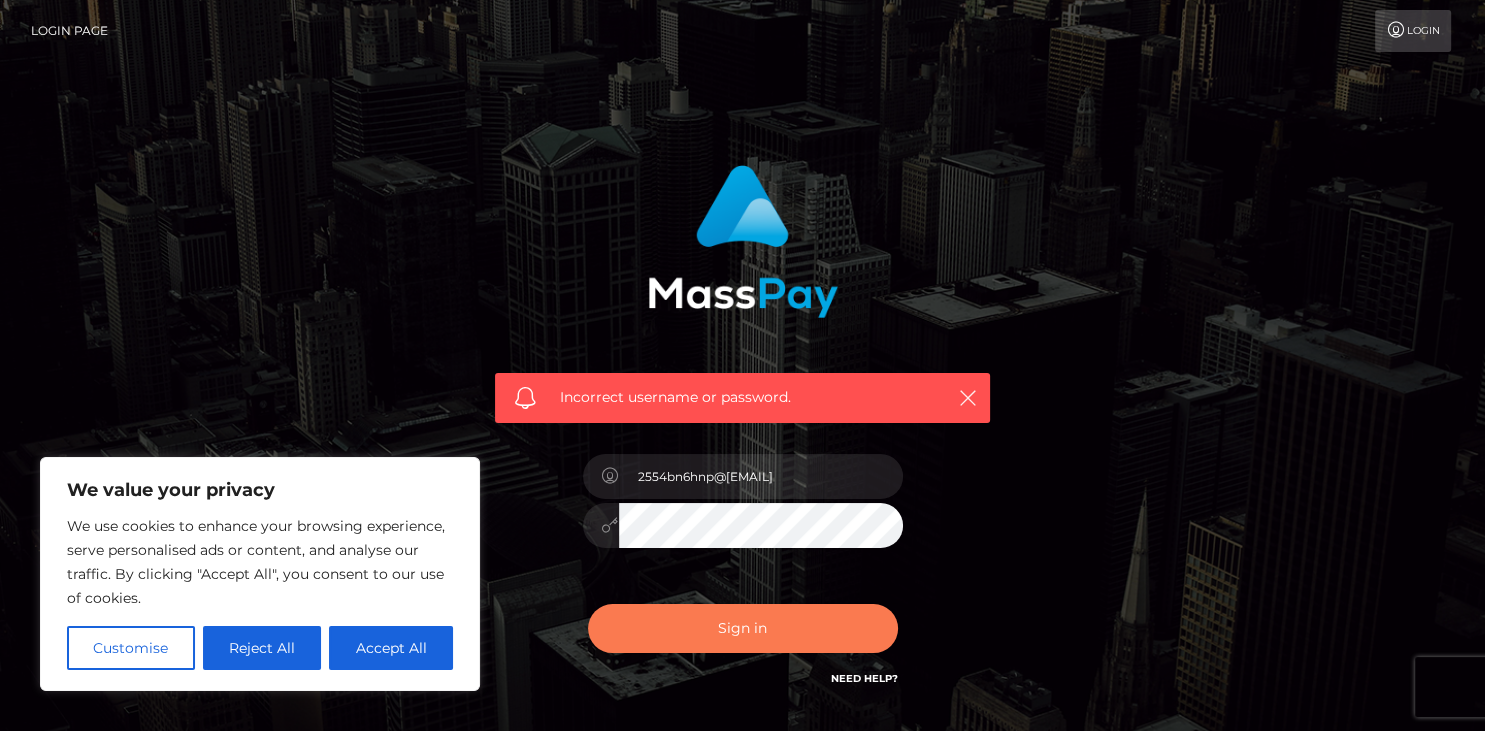click on "Sign in" at bounding box center (743, 628) 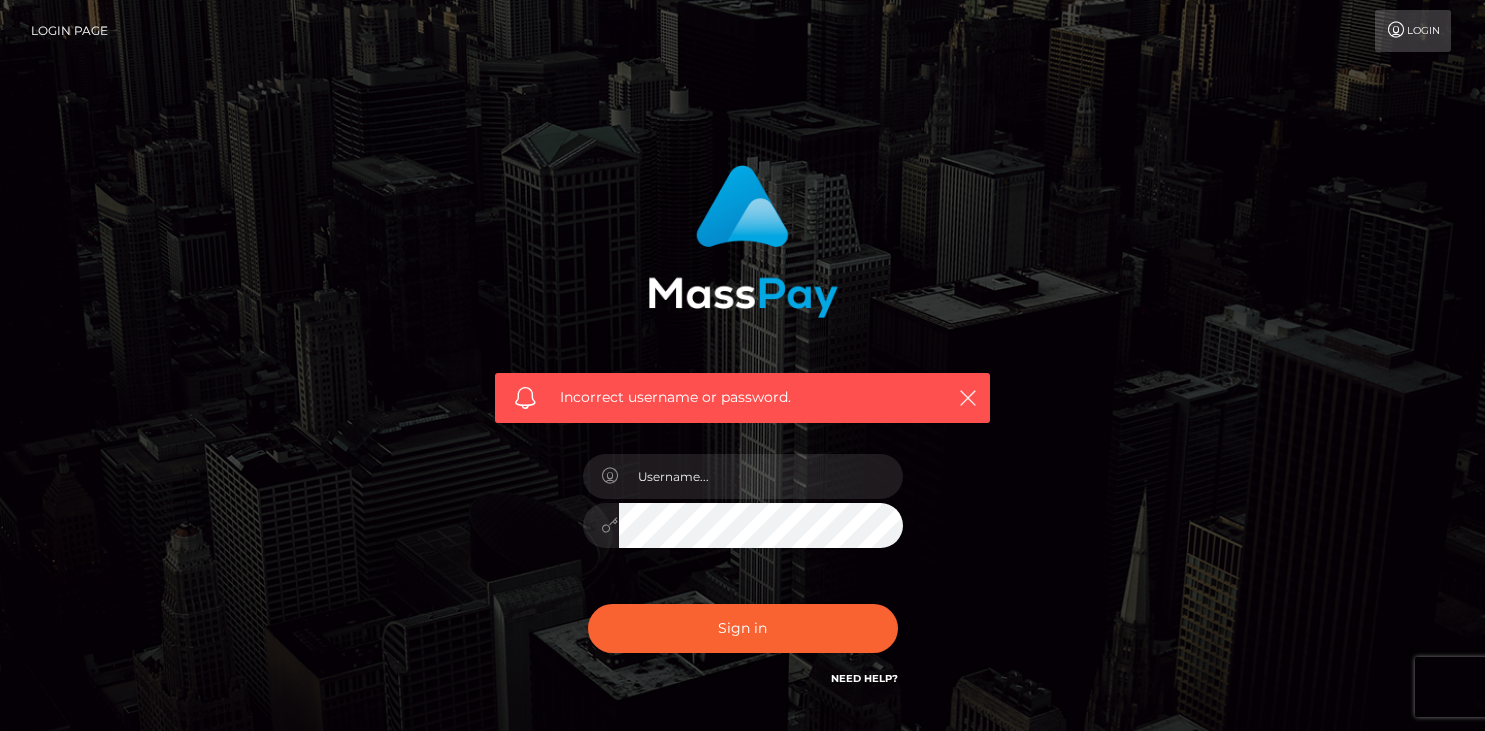 scroll, scrollTop: 0, scrollLeft: 0, axis: both 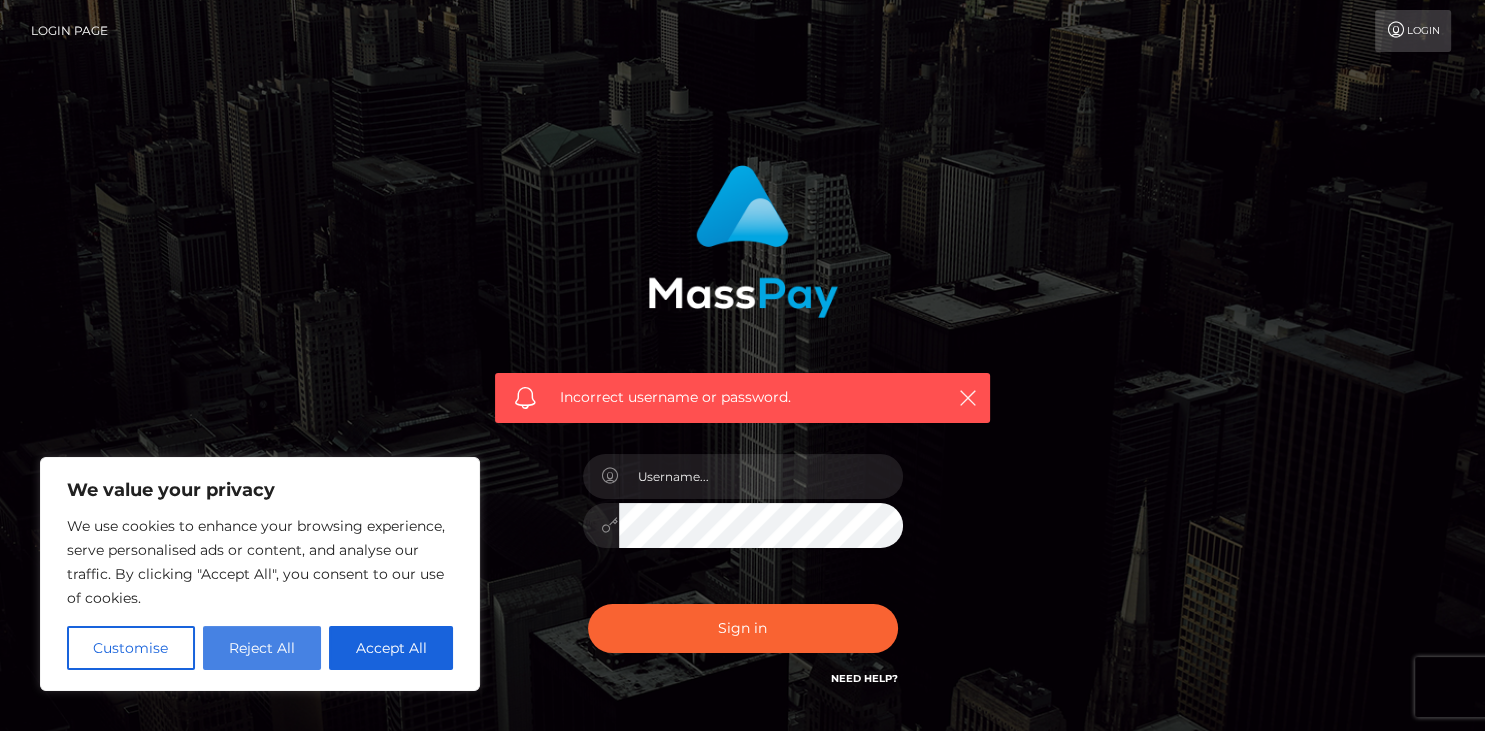 click on "Reject All" at bounding box center (262, 648) 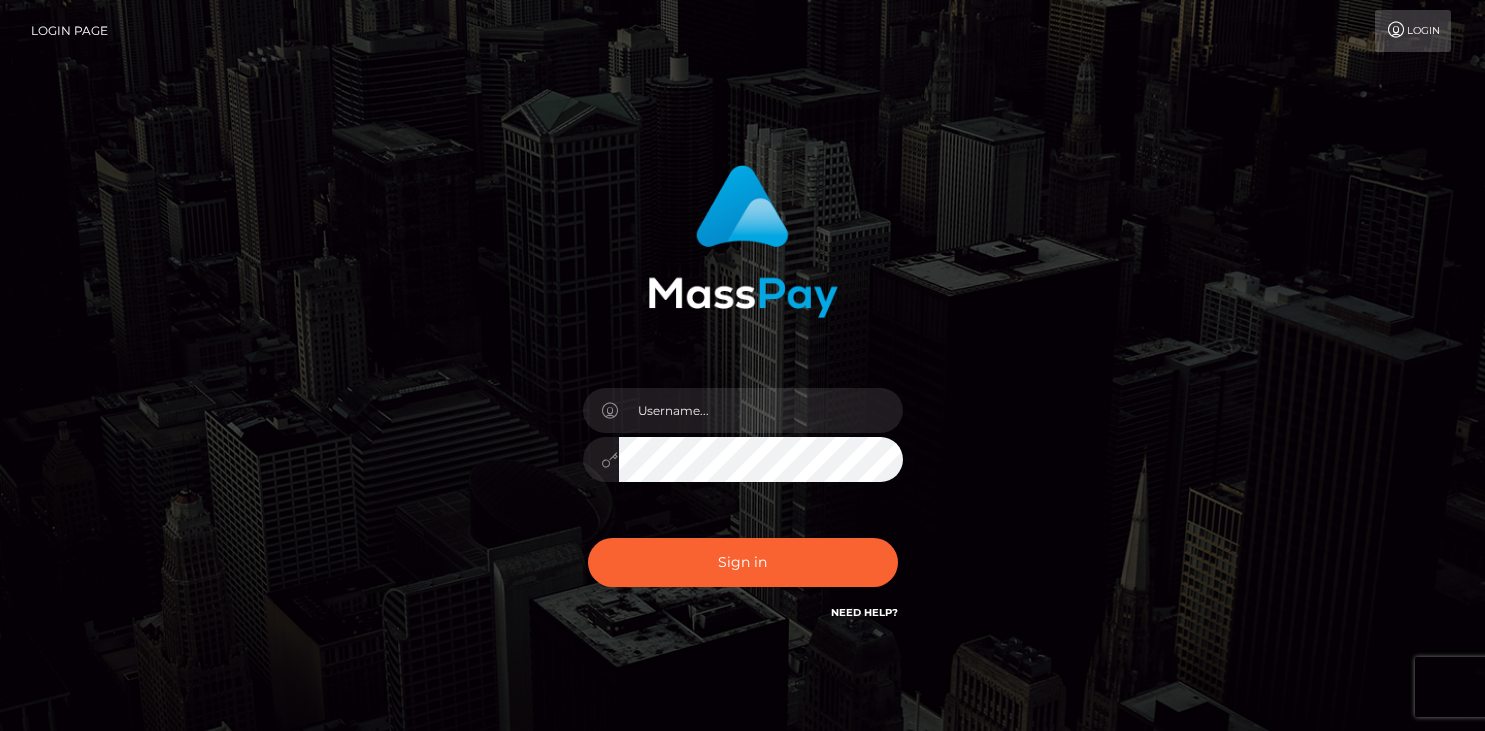 scroll, scrollTop: 0, scrollLeft: 0, axis: both 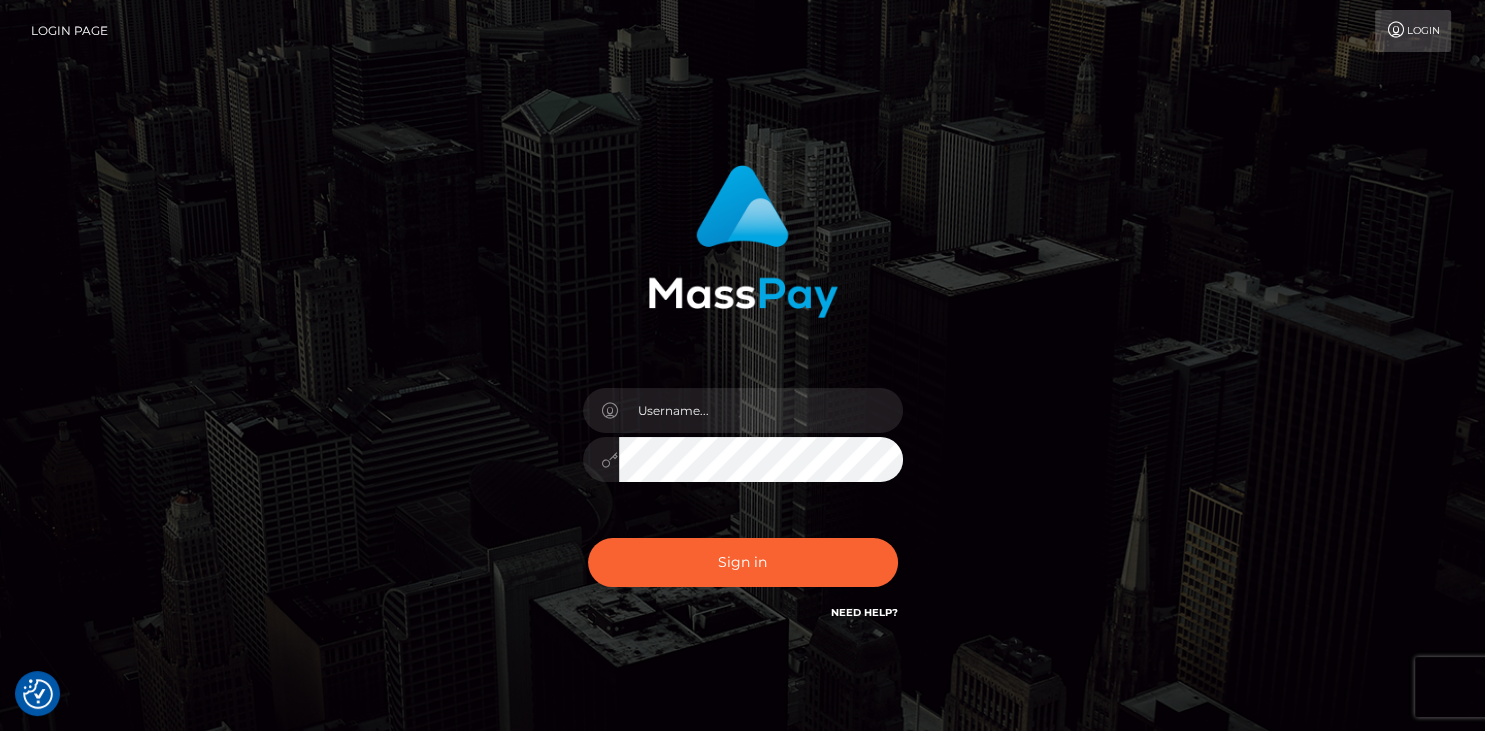 click on "Need
Help?" at bounding box center (864, 612) 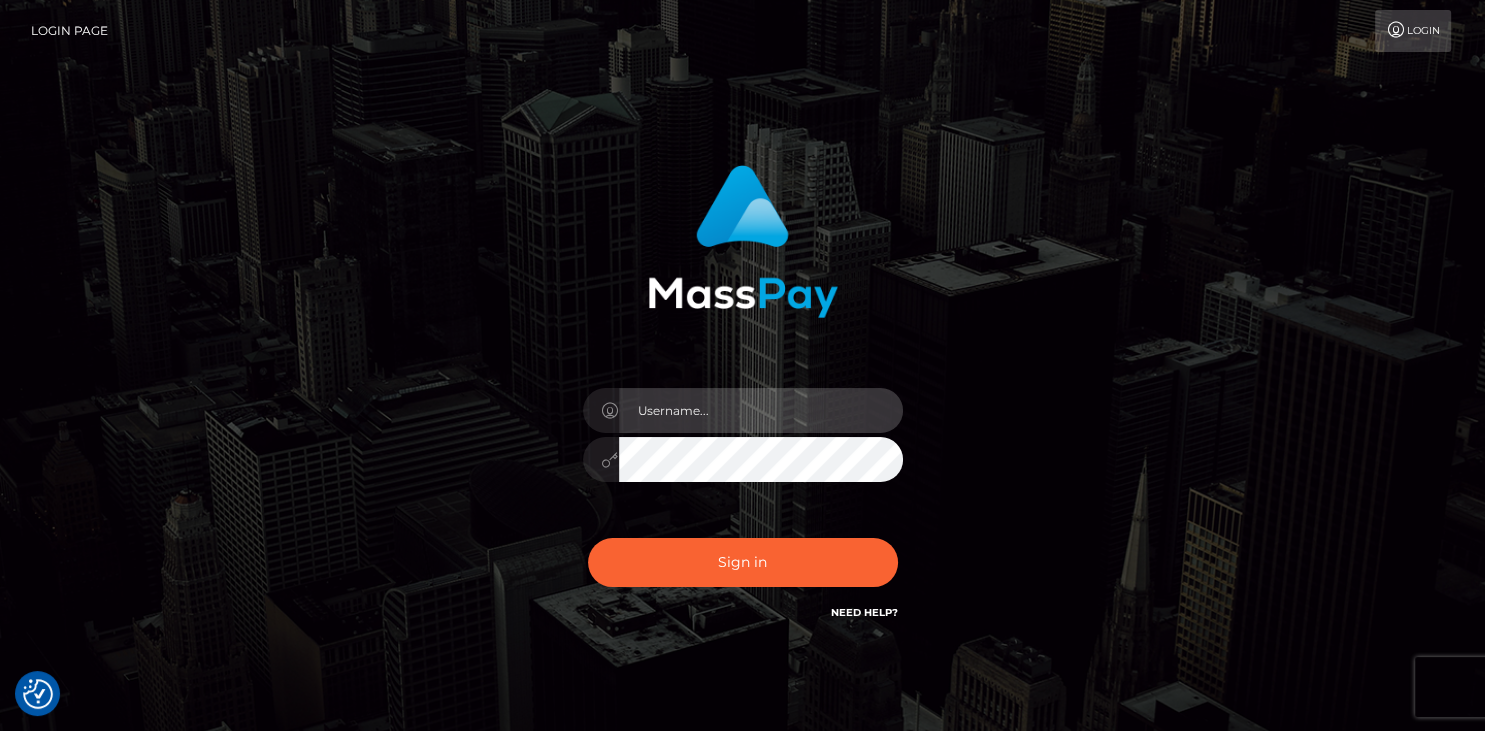 click at bounding box center [761, 410] 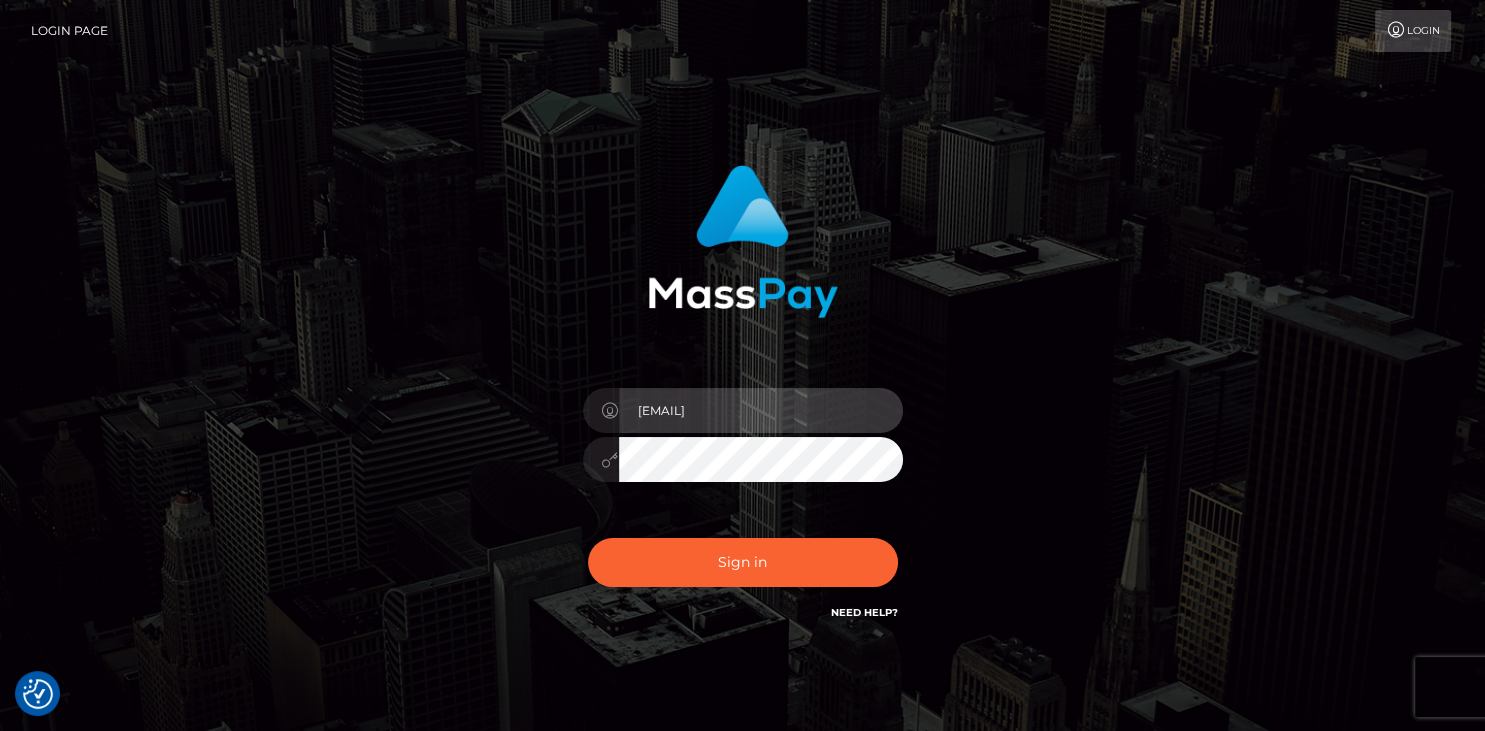 type on "2554bn6hnp@privaterelay.appleid.com" 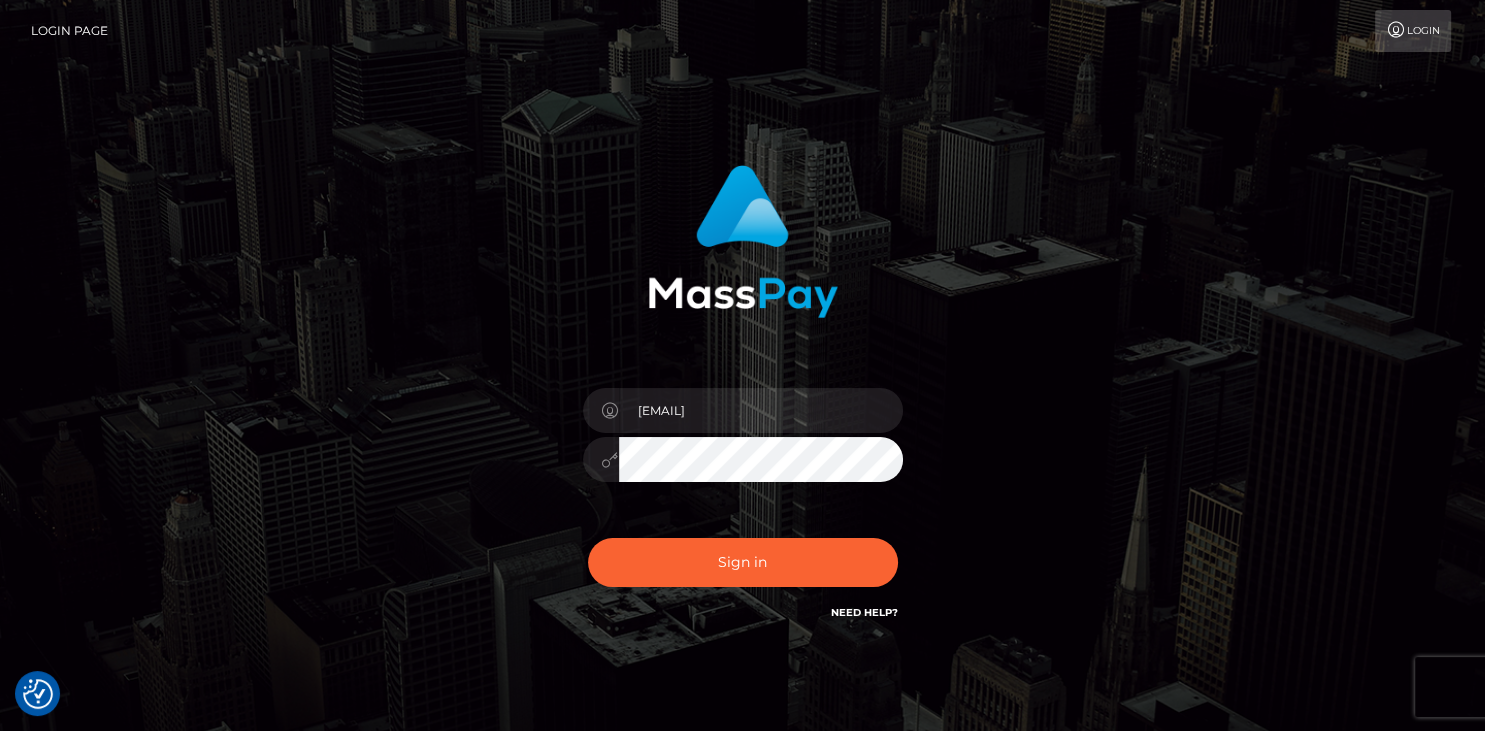 click on "Sign in" at bounding box center (743, 562) 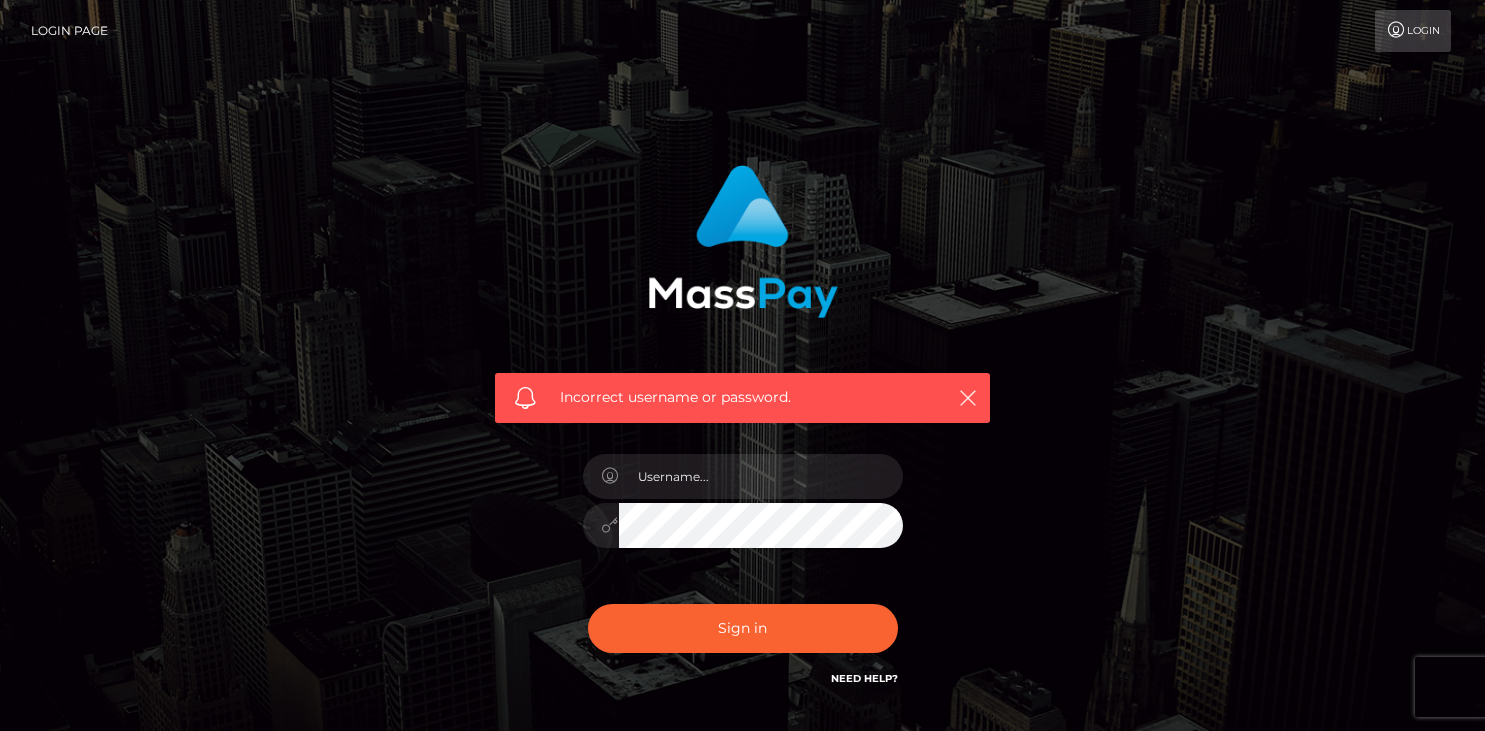 scroll, scrollTop: 0, scrollLeft: 0, axis: both 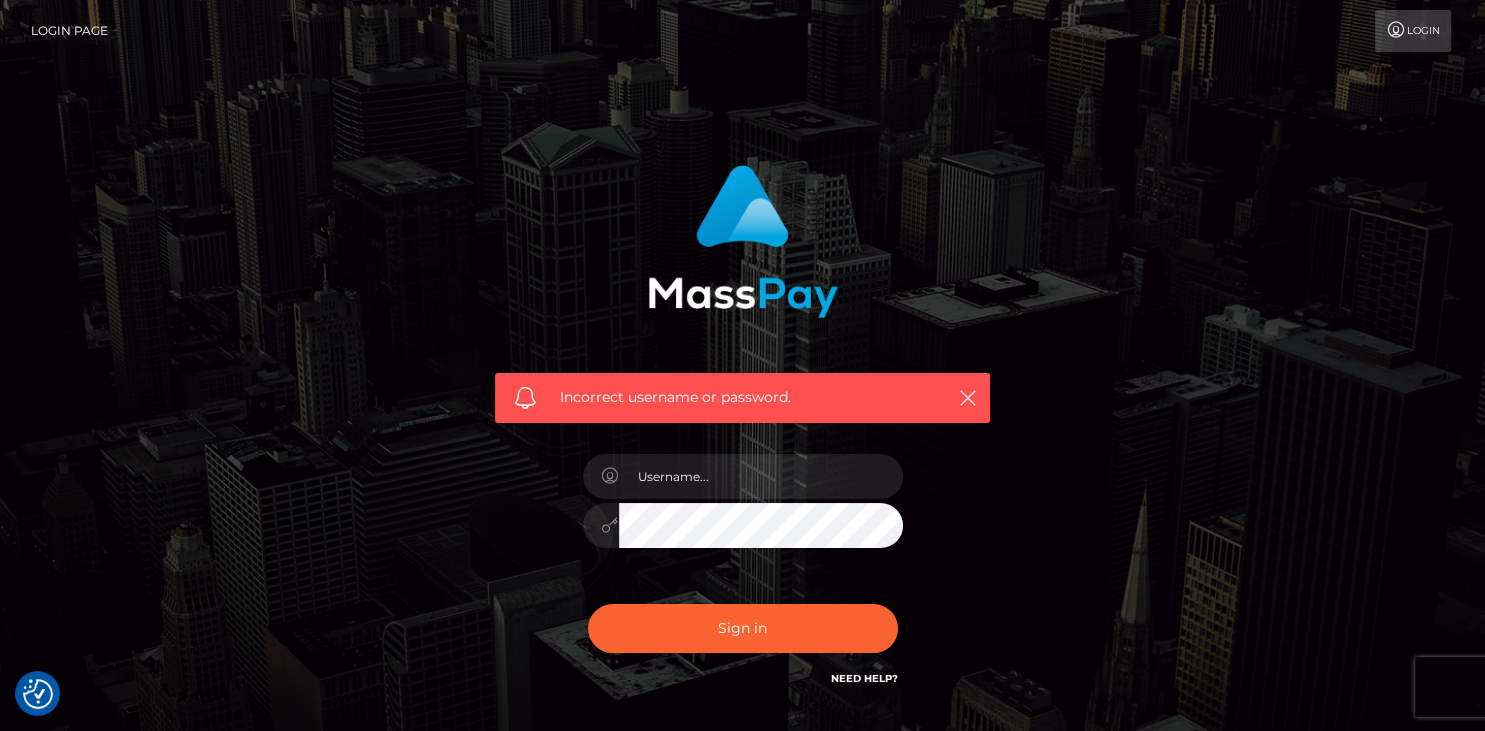 click on "Incorrect username or password." at bounding box center [742, 397] 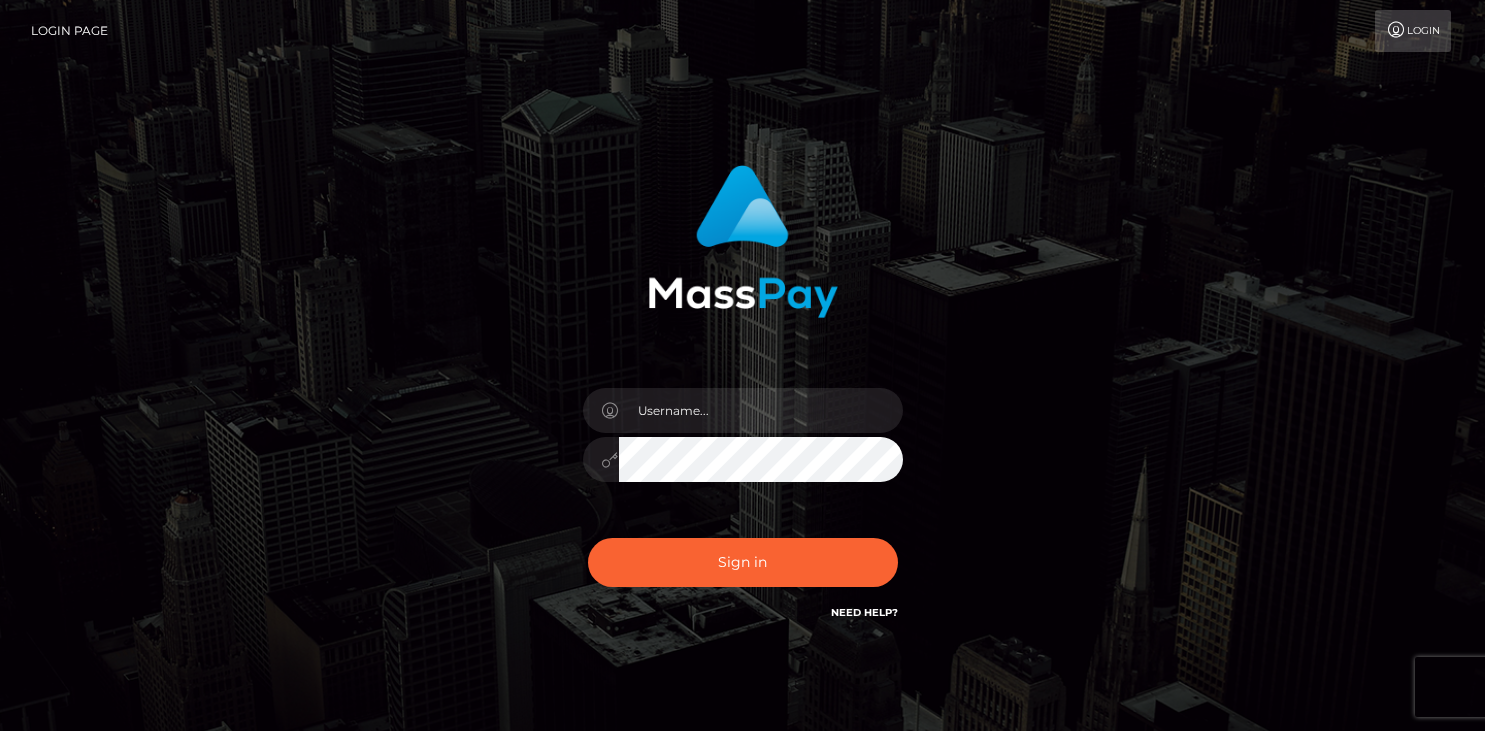 scroll, scrollTop: 0, scrollLeft: 0, axis: both 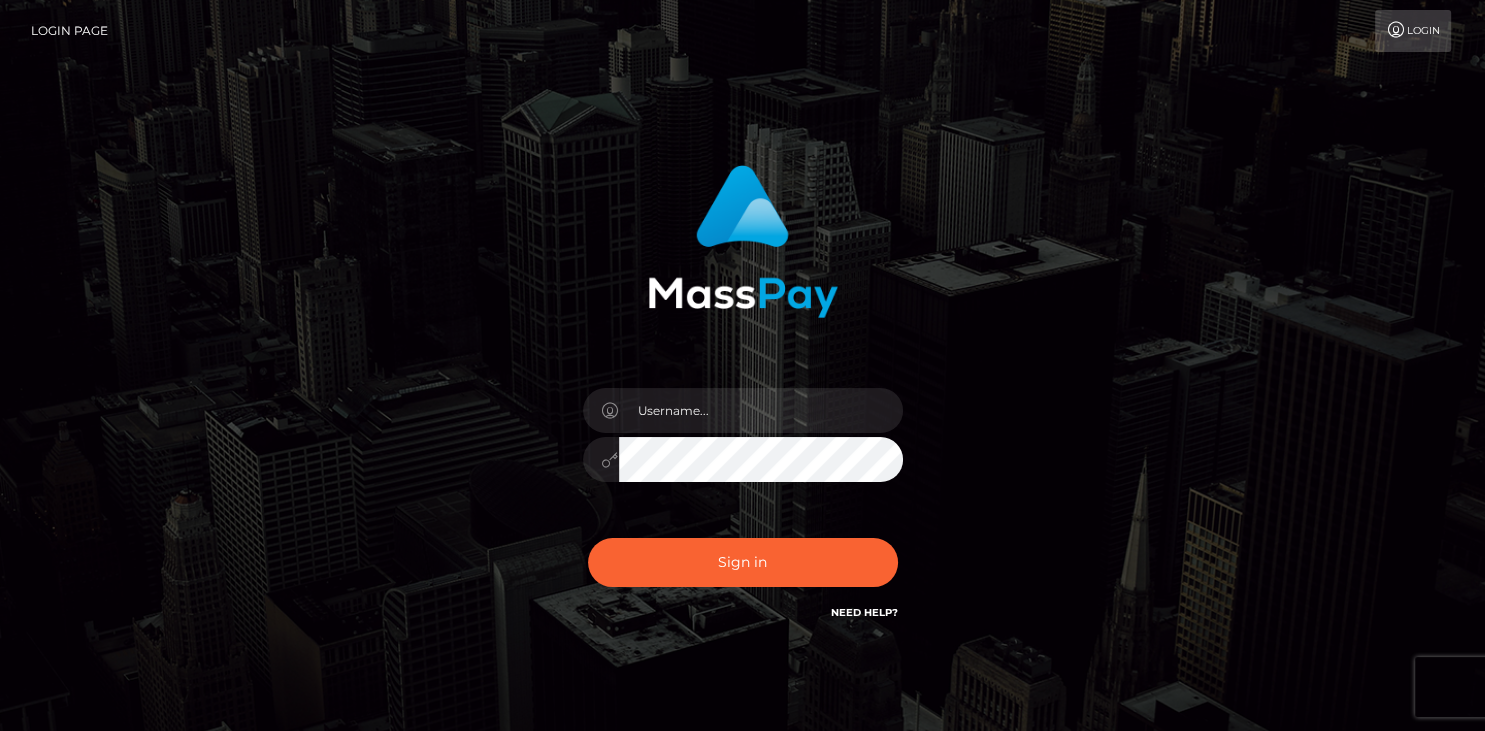 click at bounding box center [761, 410] 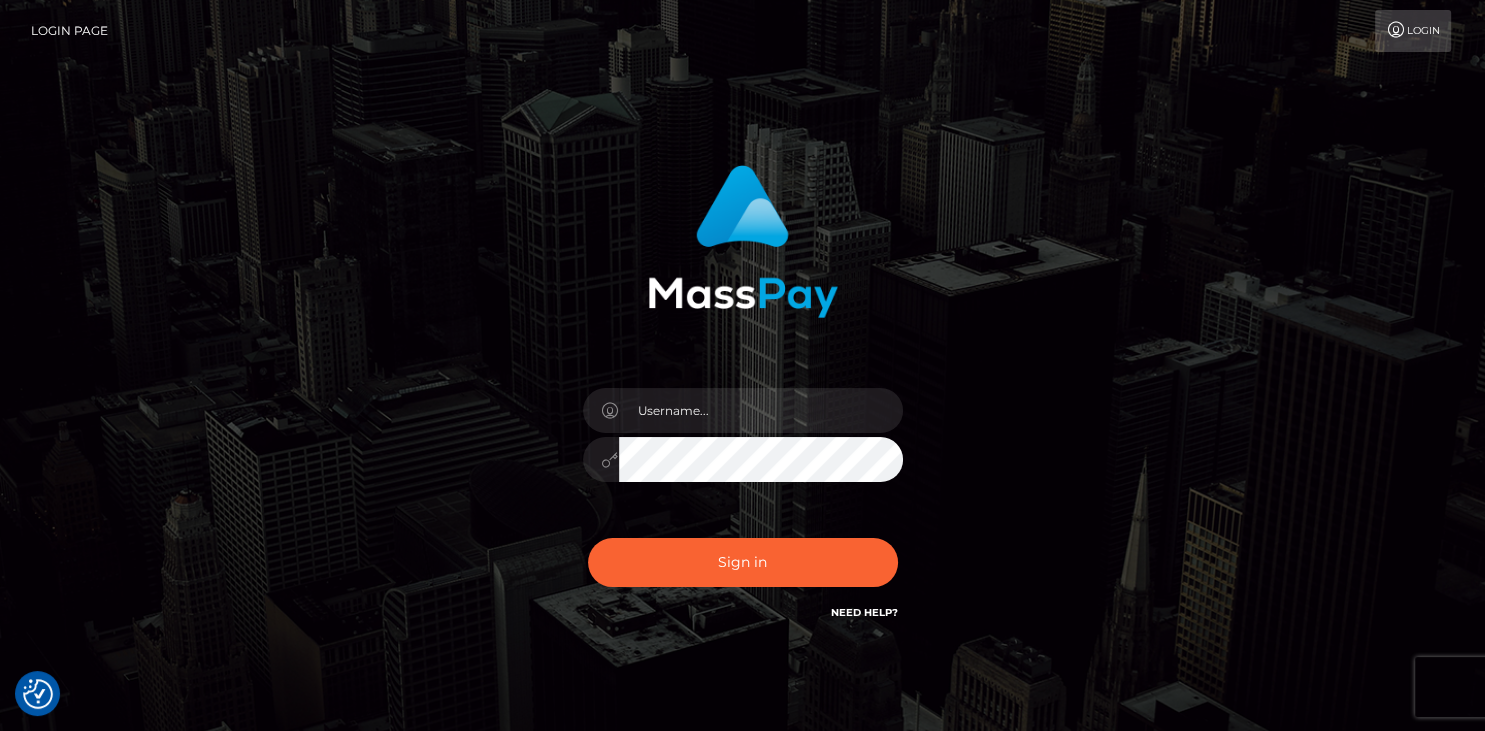 click on "Need
Help?" at bounding box center [864, 612] 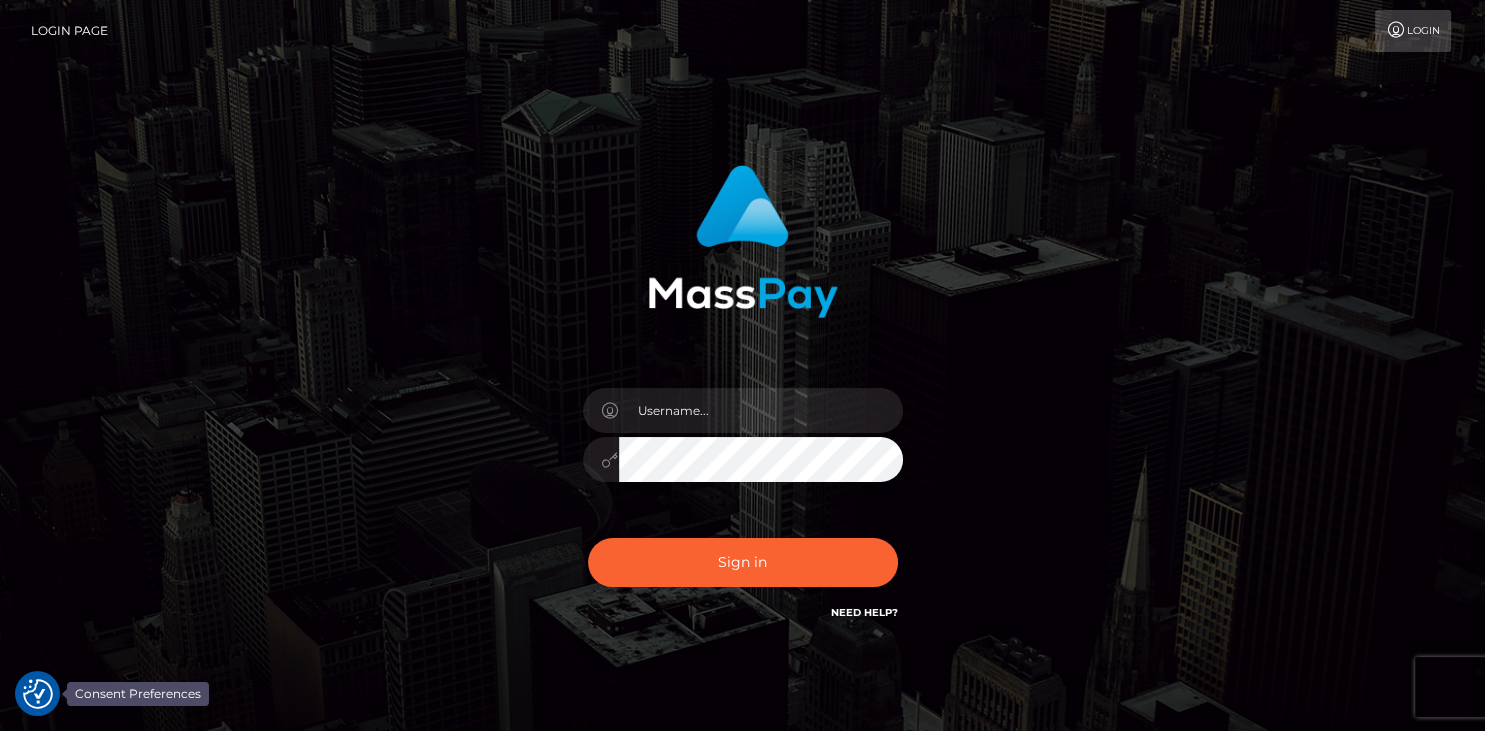 click at bounding box center (38, 694) 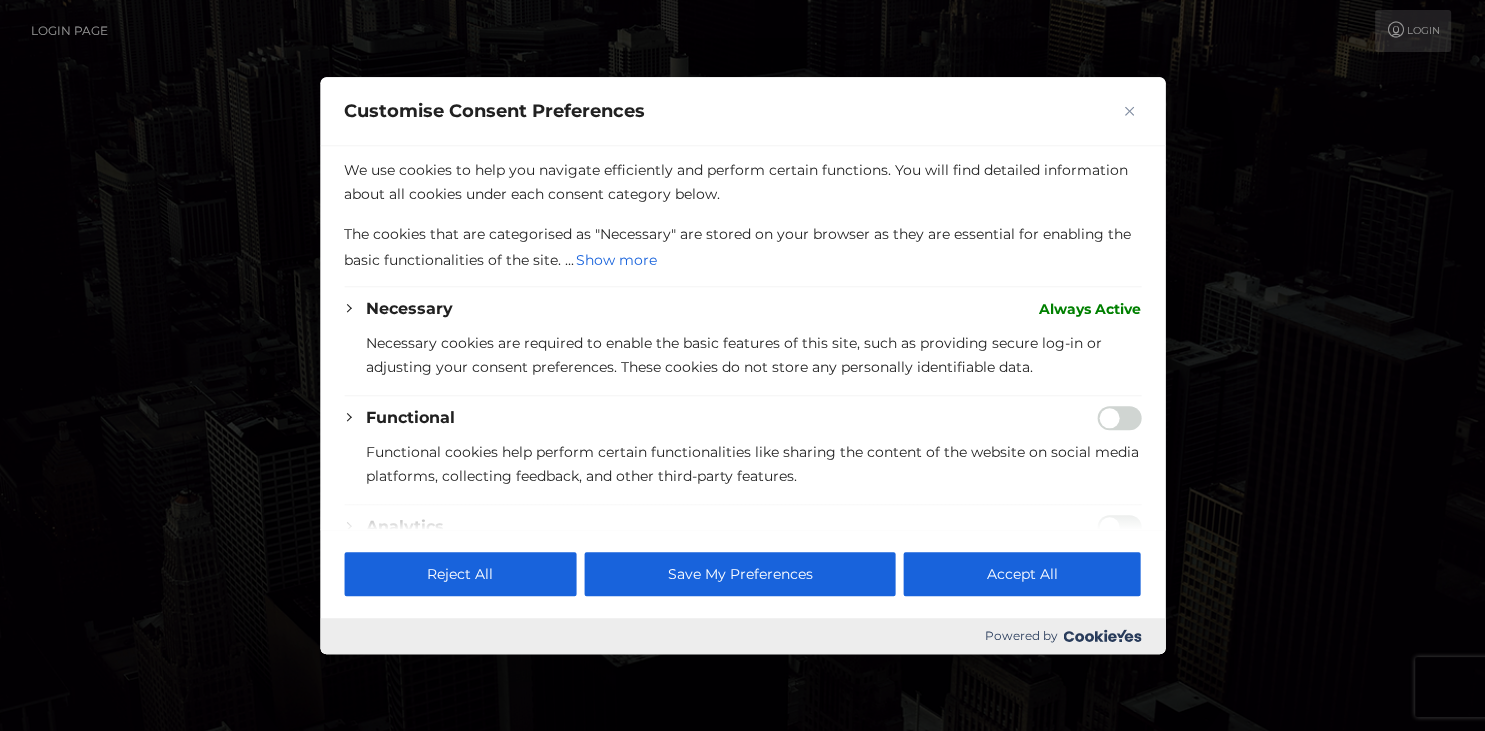 scroll, scrollTop: 77, scrollLeft: 0, axis: vertical 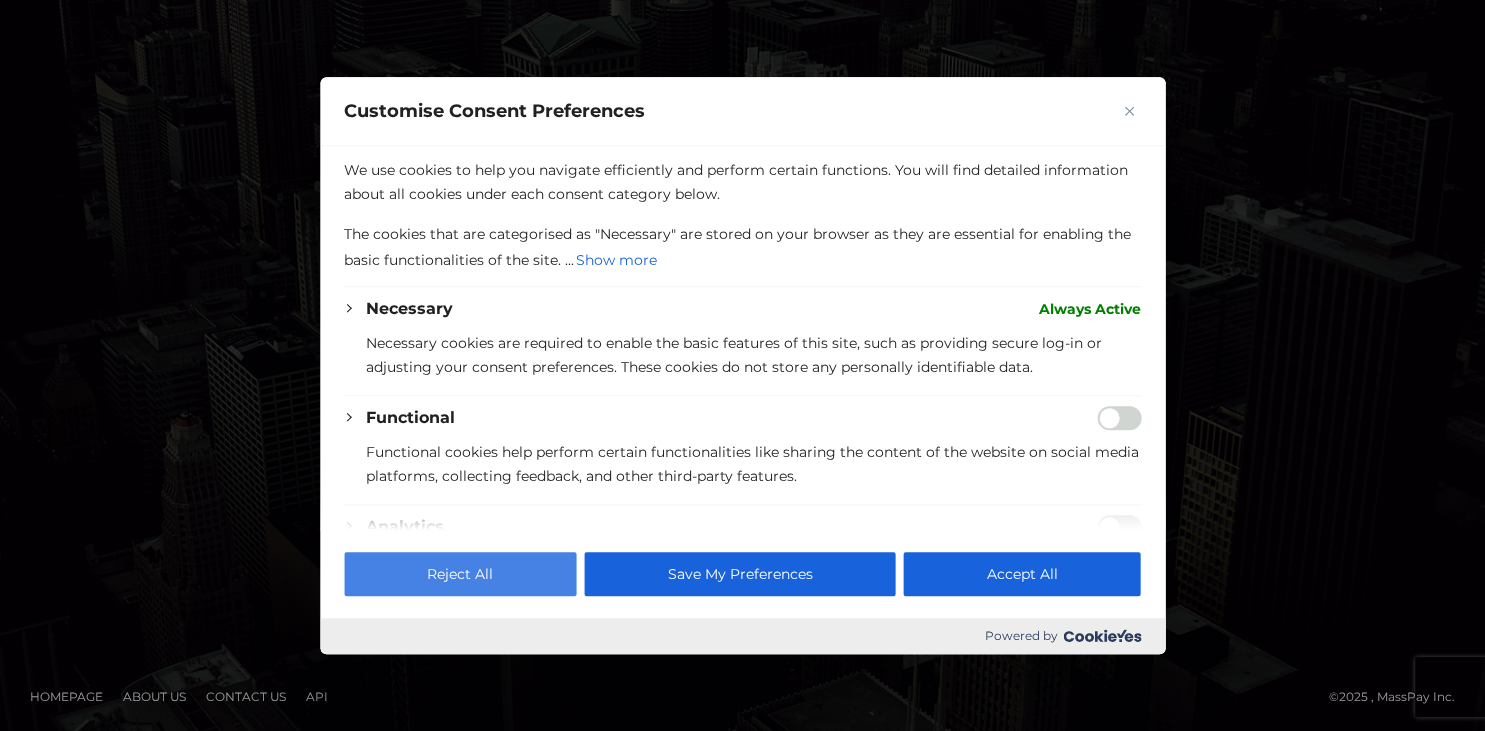 click on "Reject All" at bounding box center (460, 574) 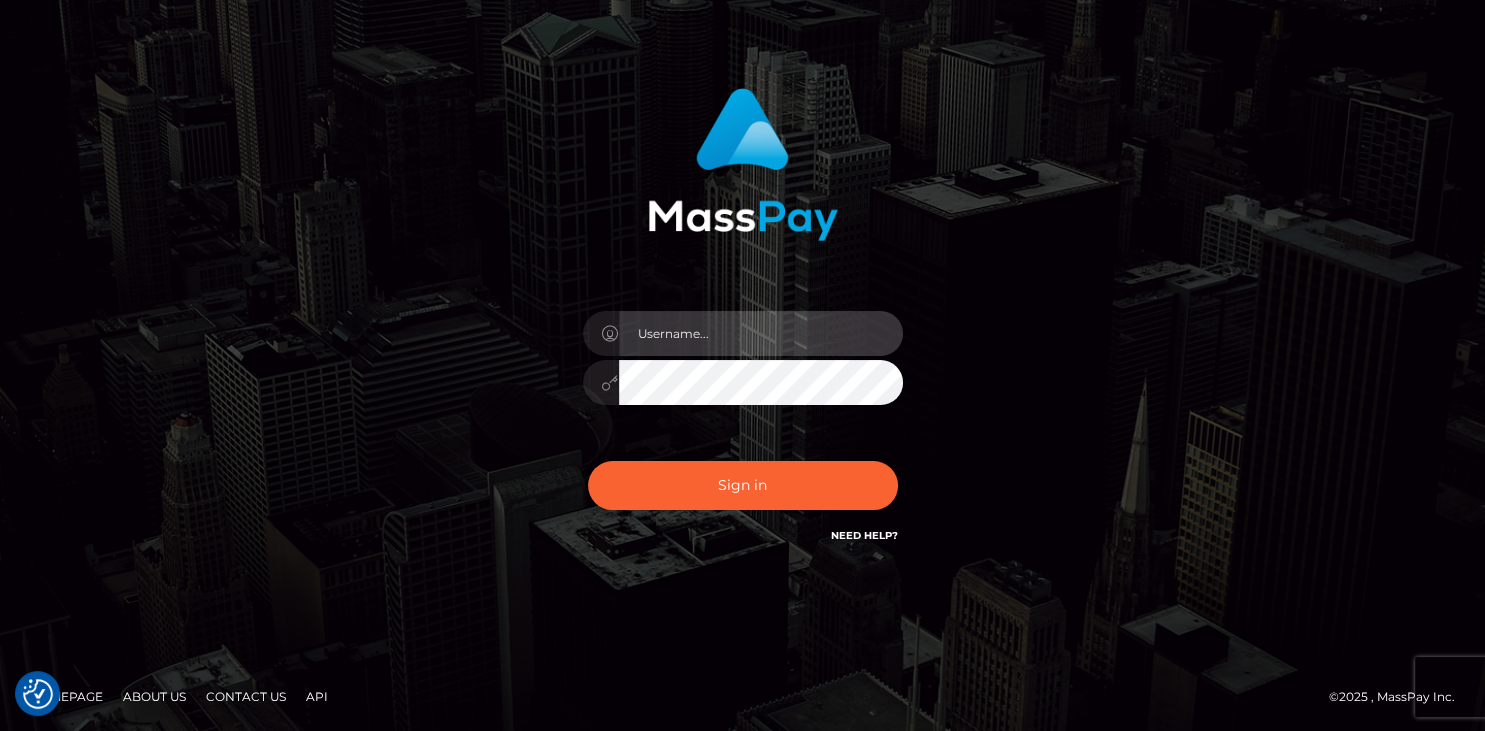 click at bounding box center [761, 333] 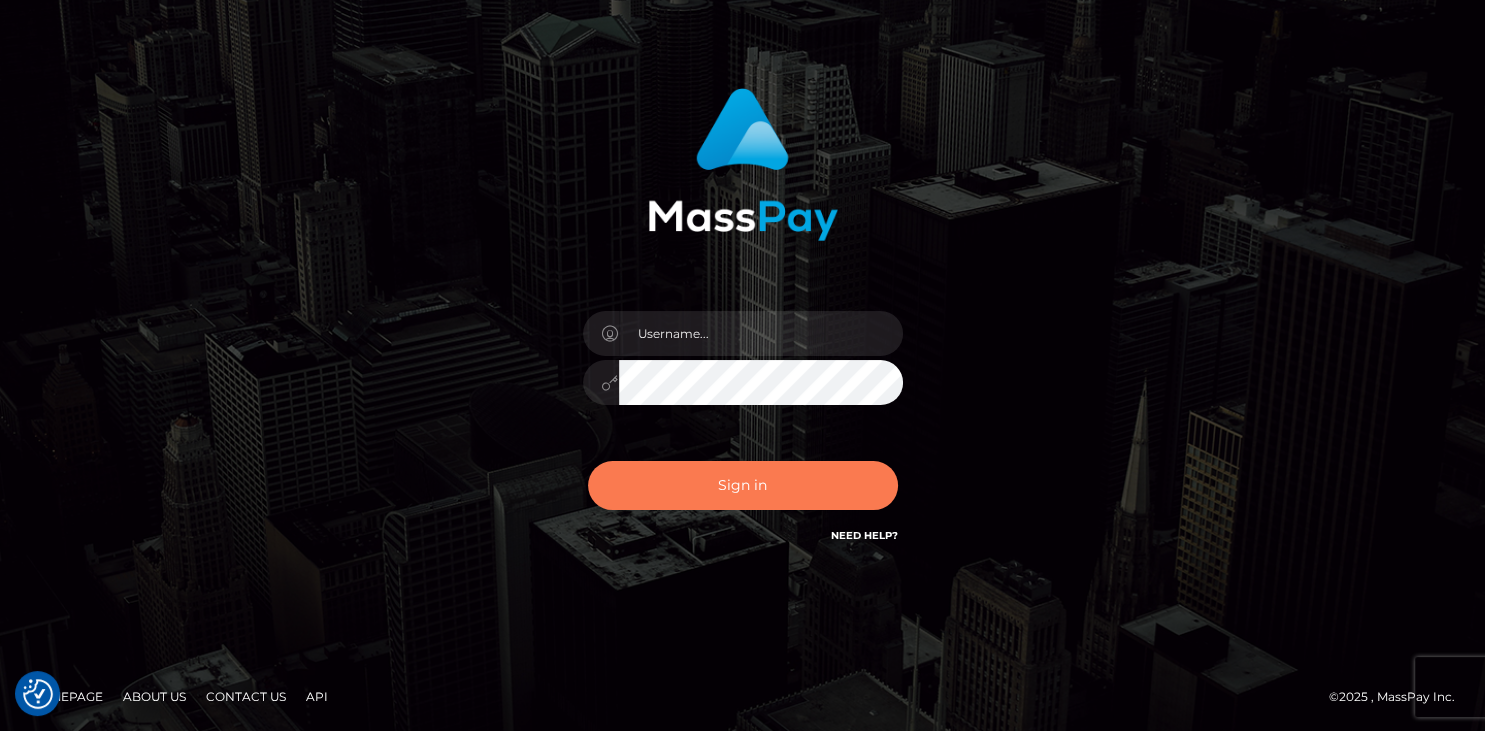 click on "Sign in" at bounding box center [743, 485] 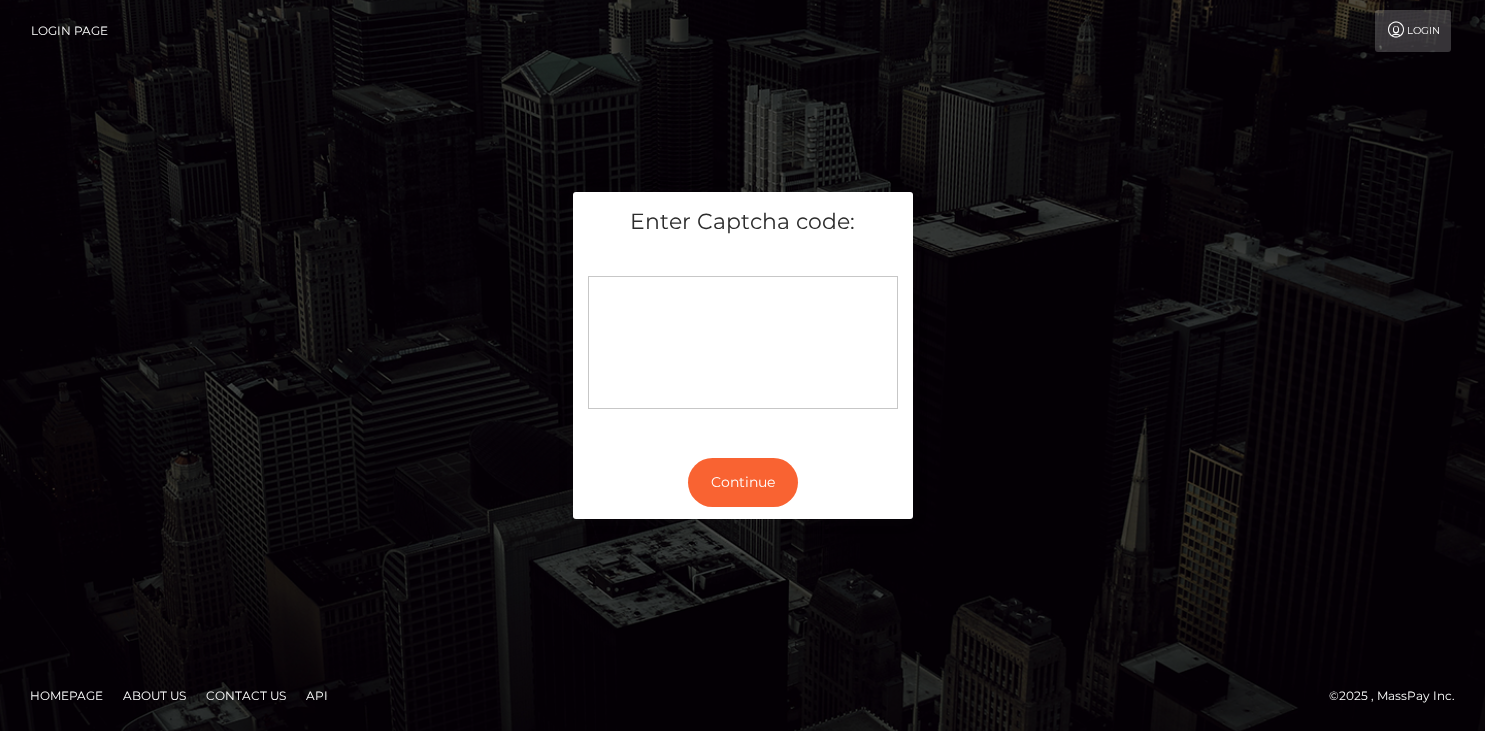 scroll, scrollTop: 0, scrollLeft: 0, axis: both 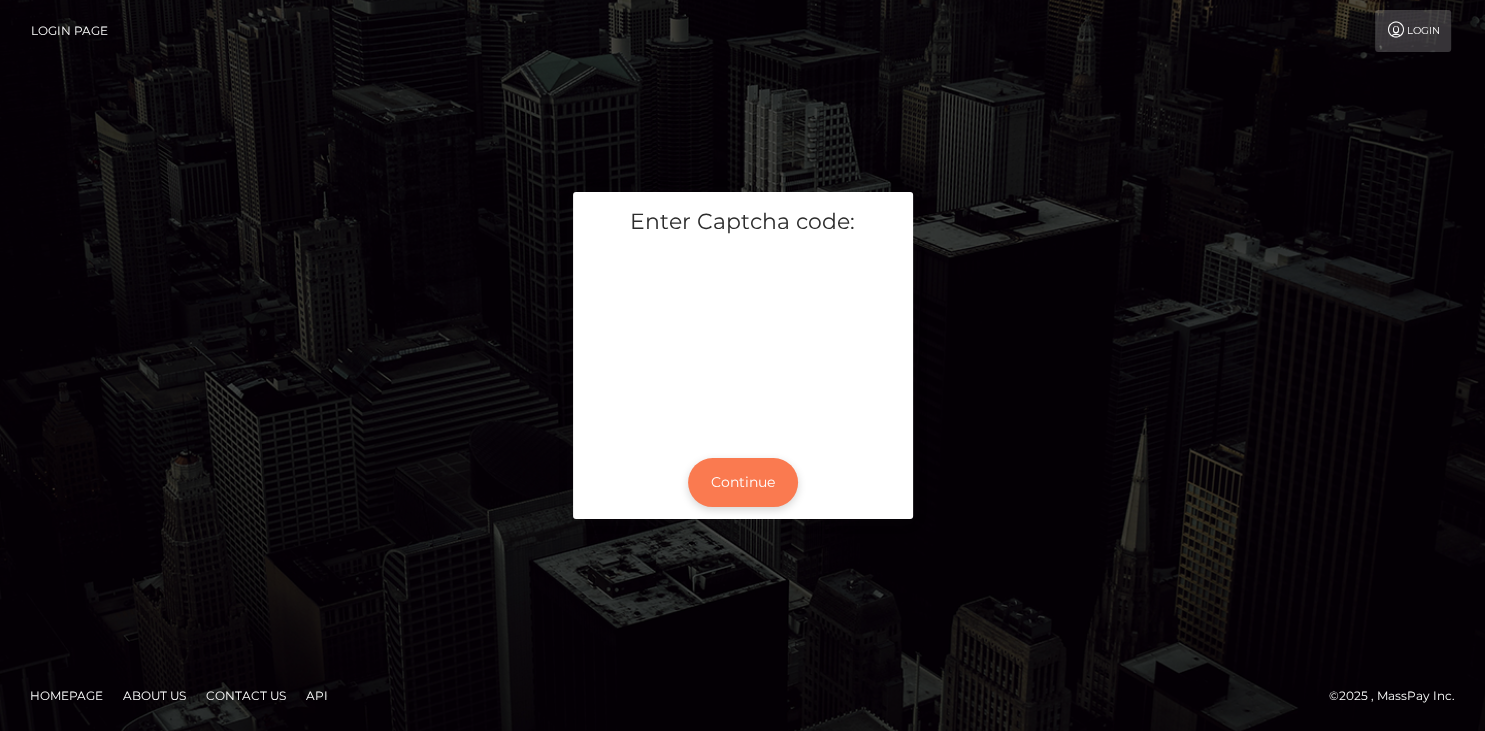 click on "Continue" at bounding box center [743, 482] 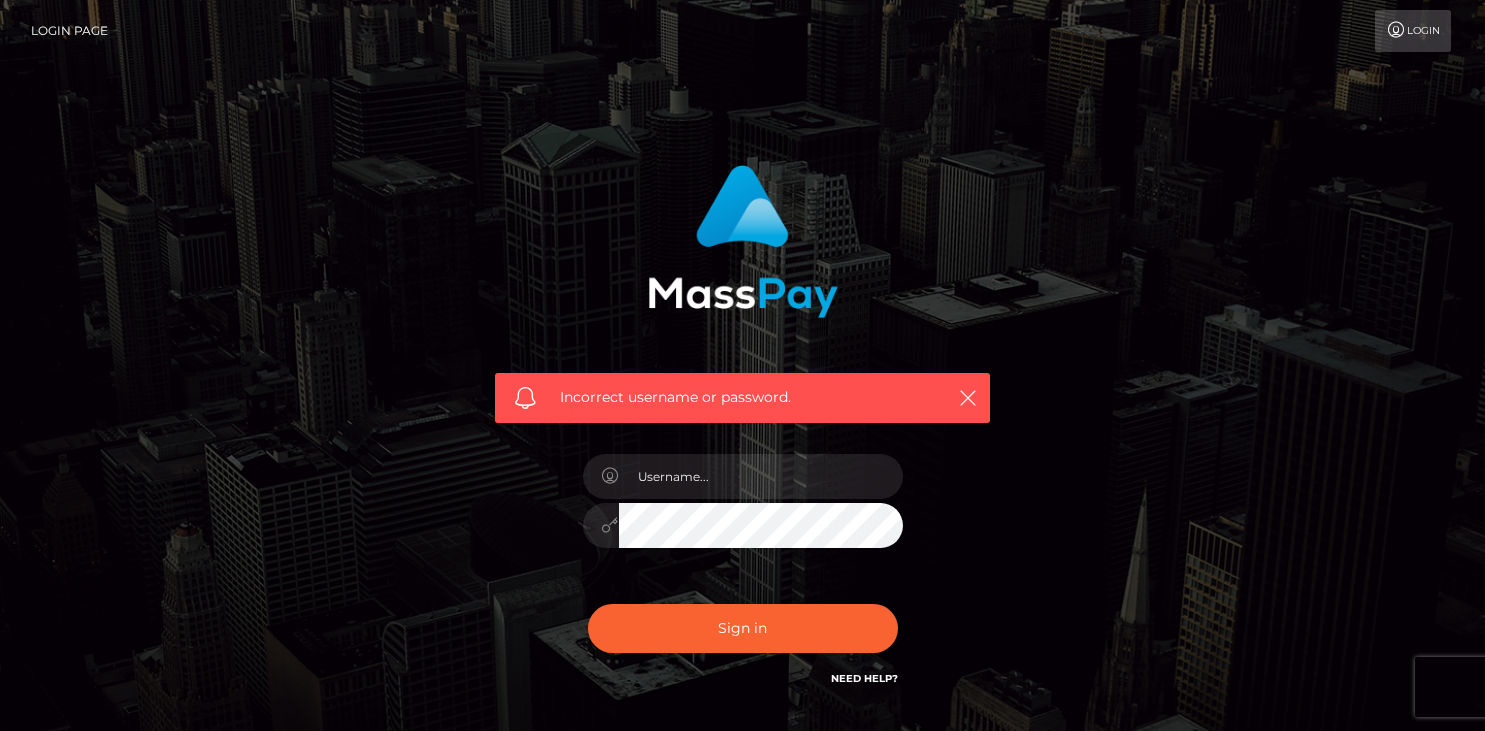 scroll, scrollTop: 0, scrollLeft: 0, axis: both 